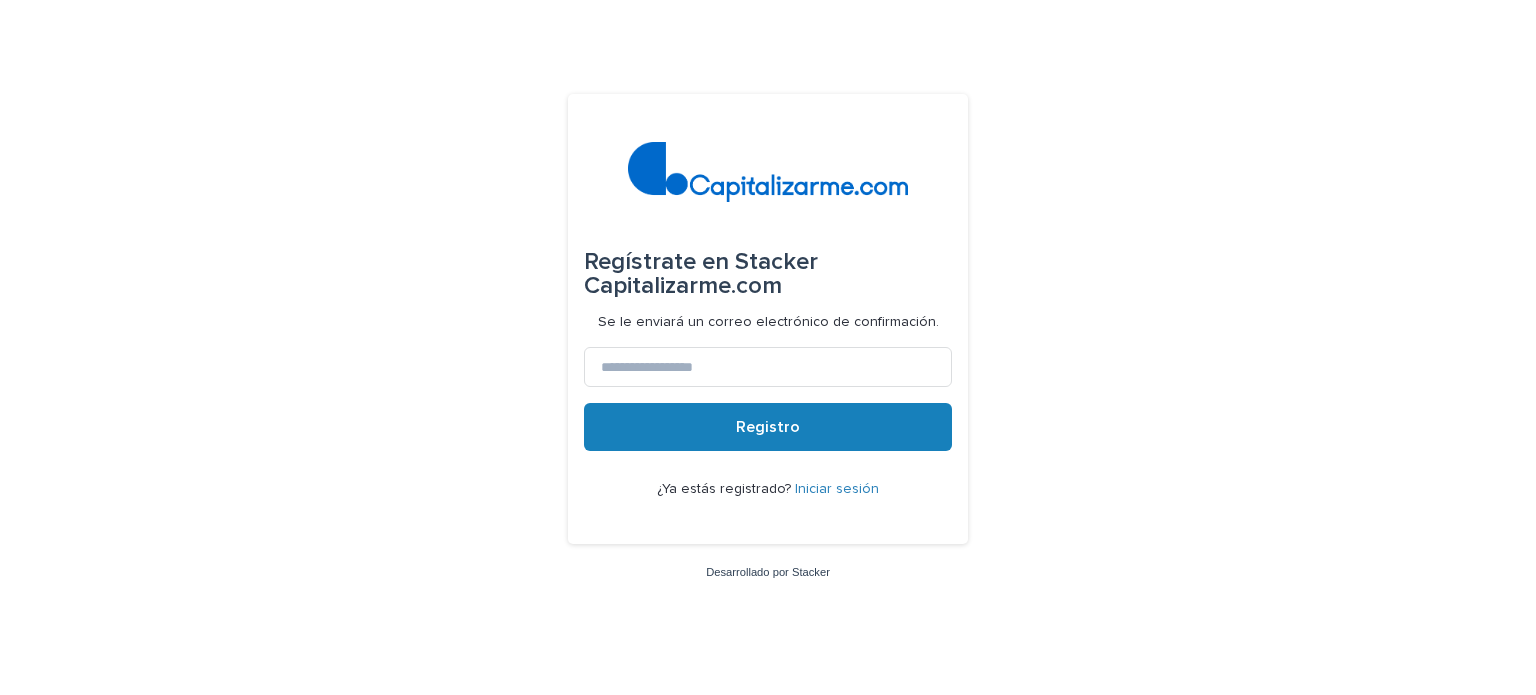 scroll, scrollTop: 0, scrollLeft: 0, axis: both 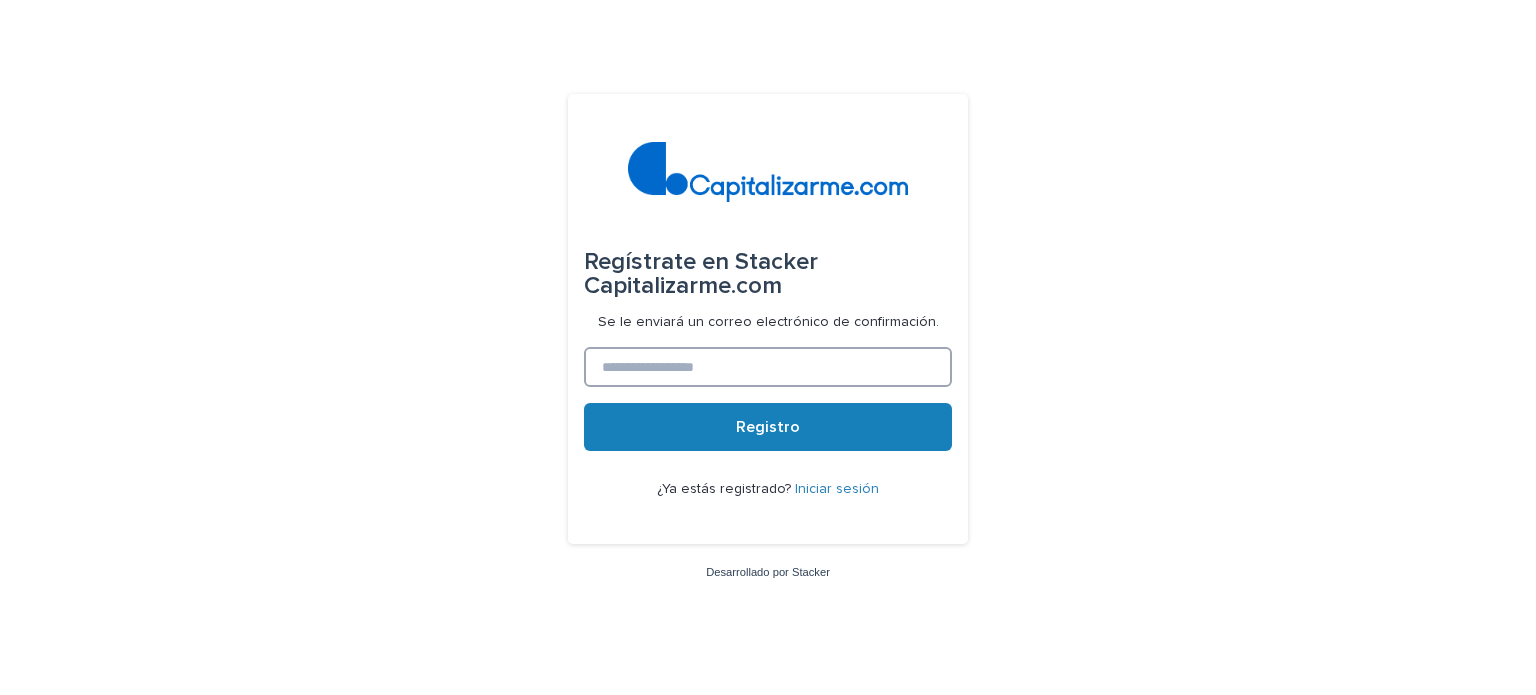 click at bounding box center (768, 367) 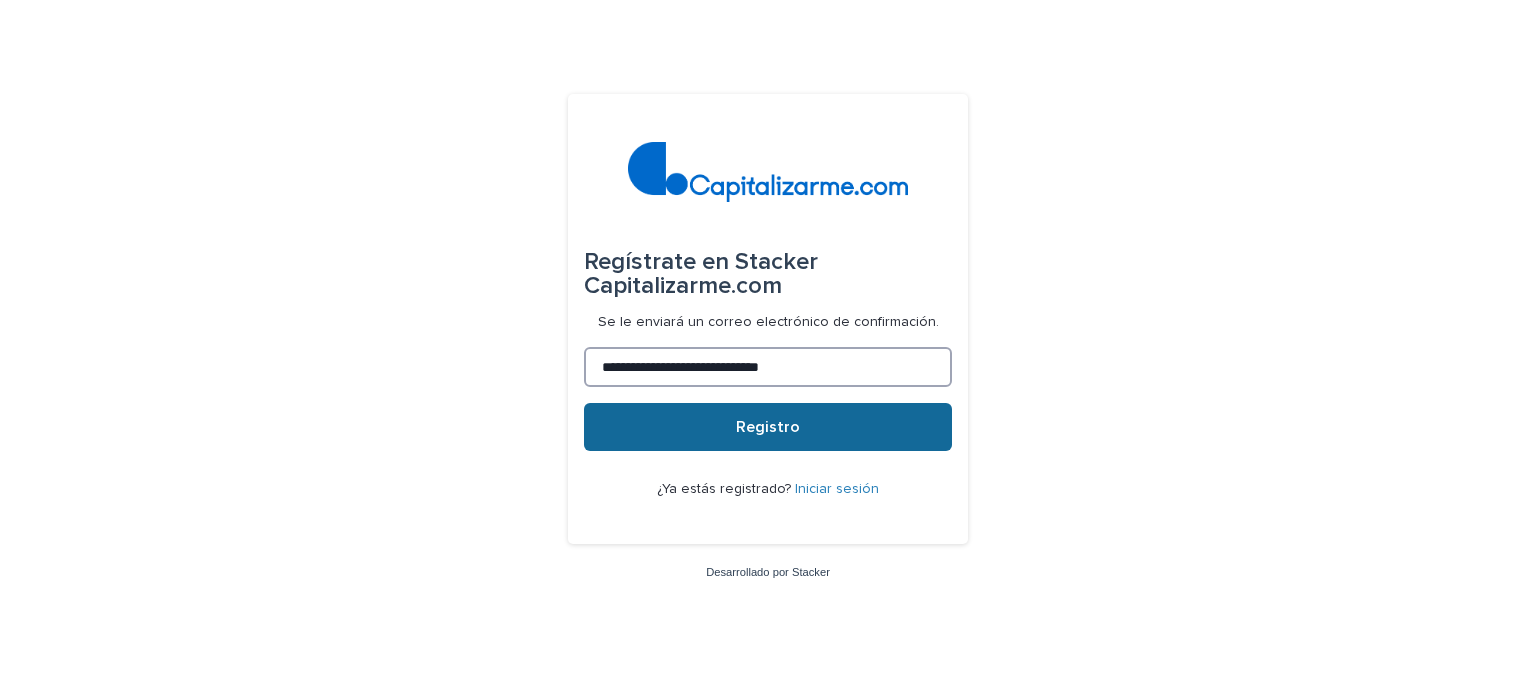 type on "**********" 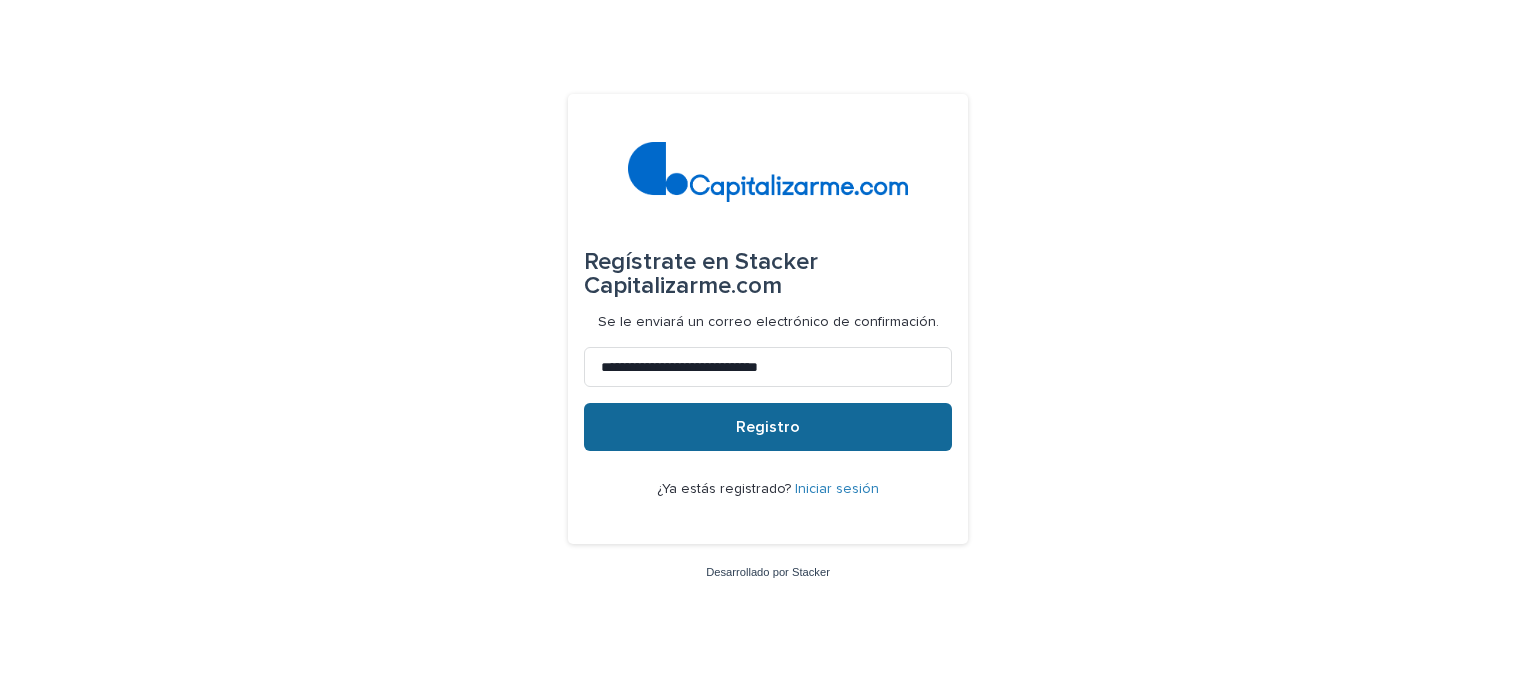 click on "Registro" at bounding box center (768, 427) 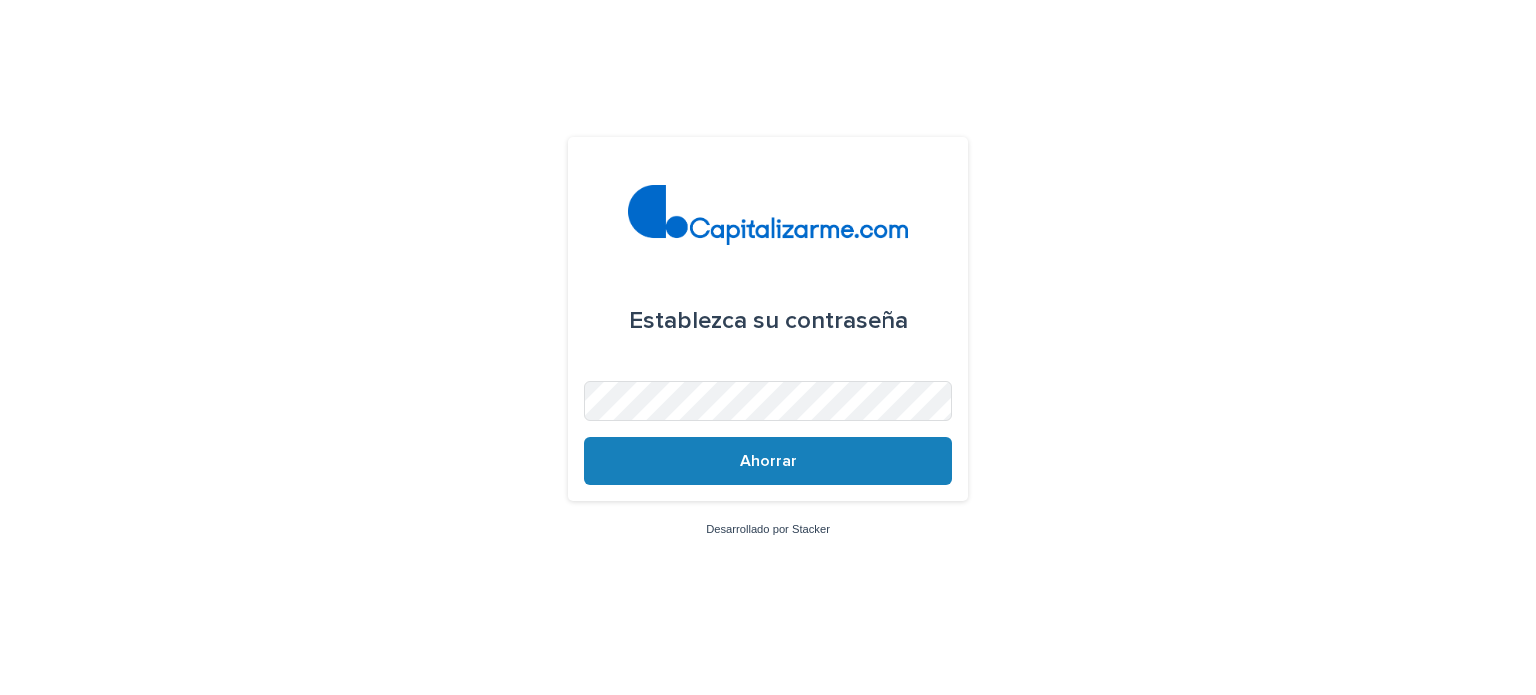 scroll, scrollTop: 0, scrollLeft: 0, axis: both 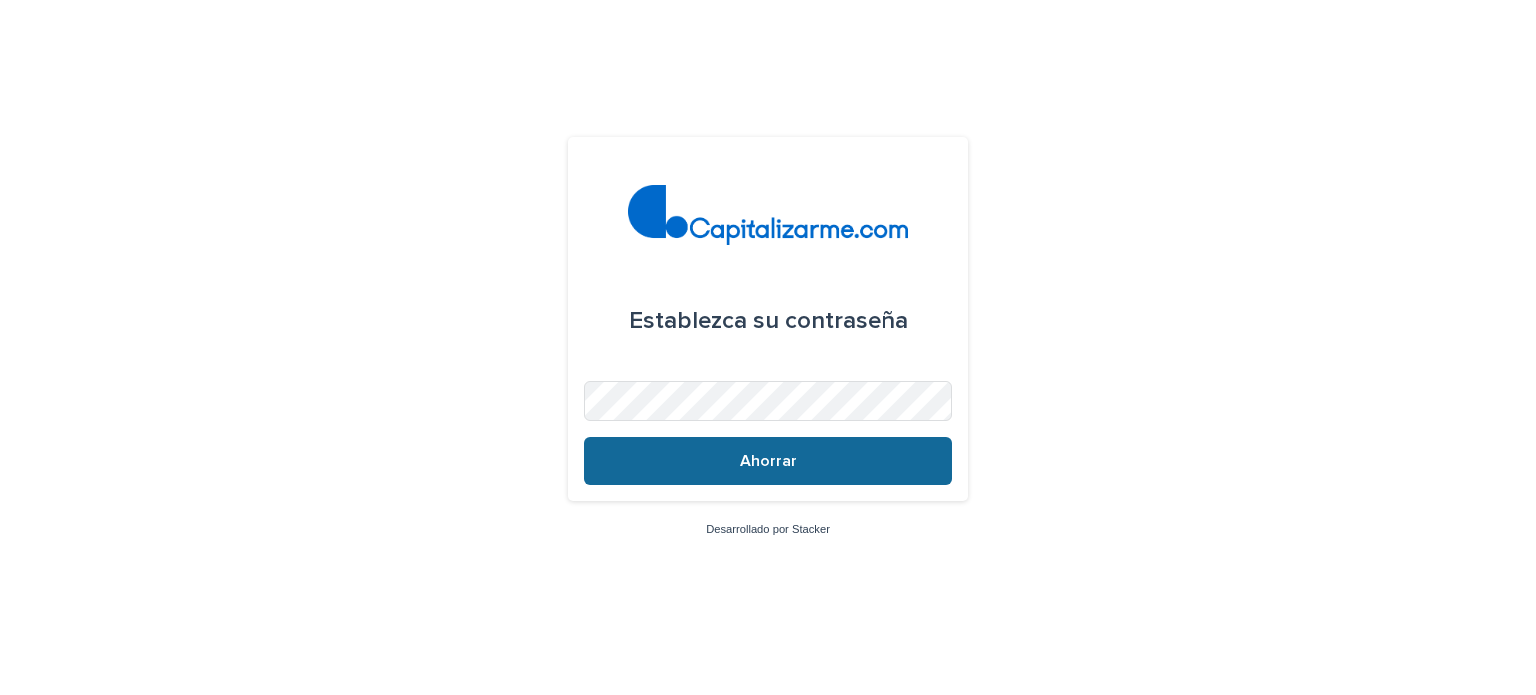 click on "Ahorrar" at bounding box center (768, 461) 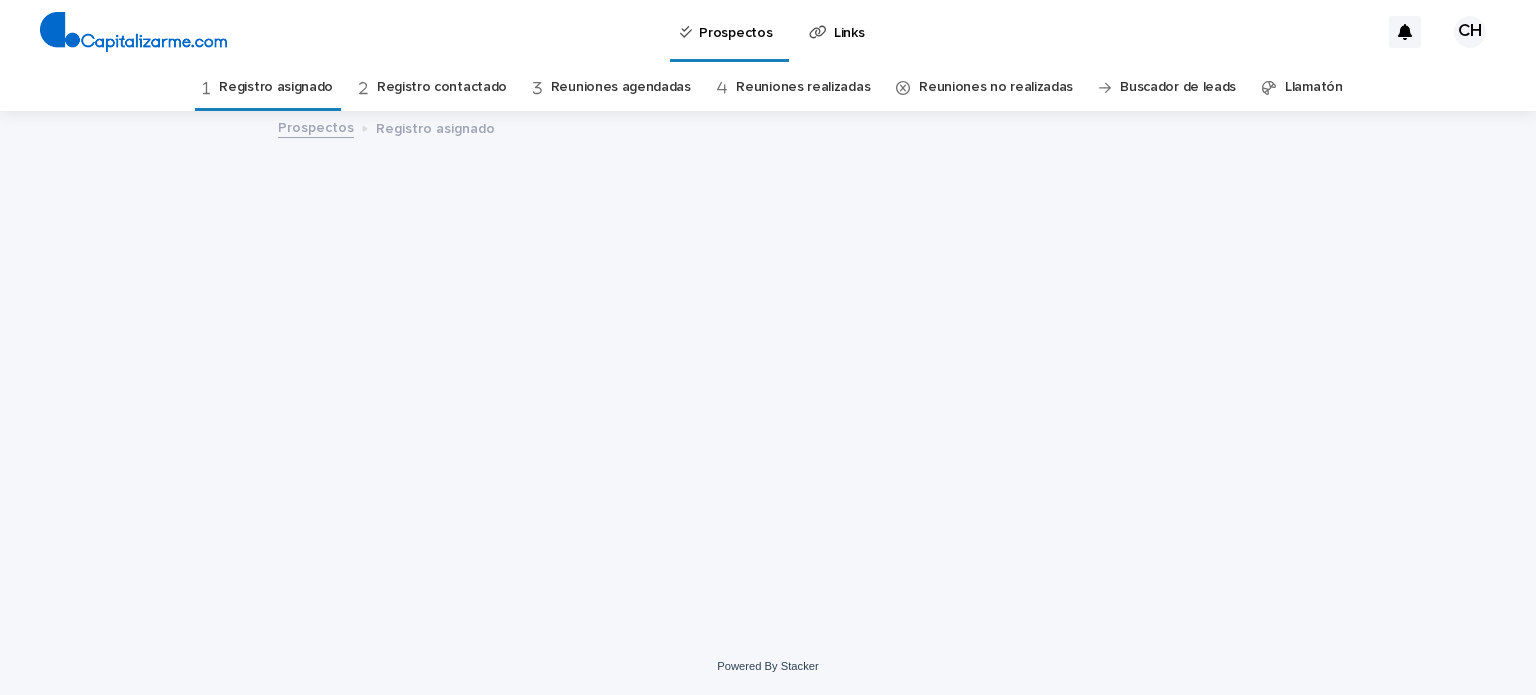 scroll, scrollTop: 0, scrollLeft: 0, axis: both 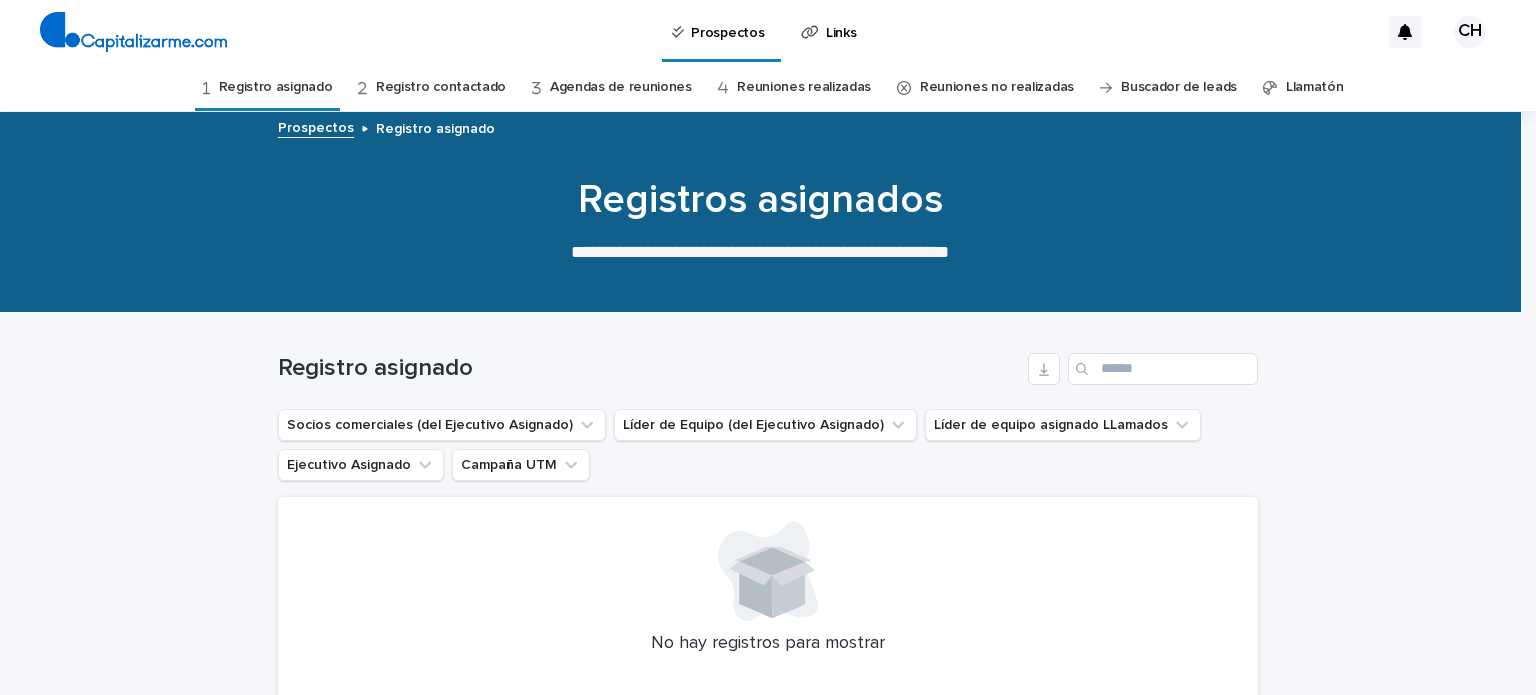 click on "Registro contactado" at bounding box center [441, 87] 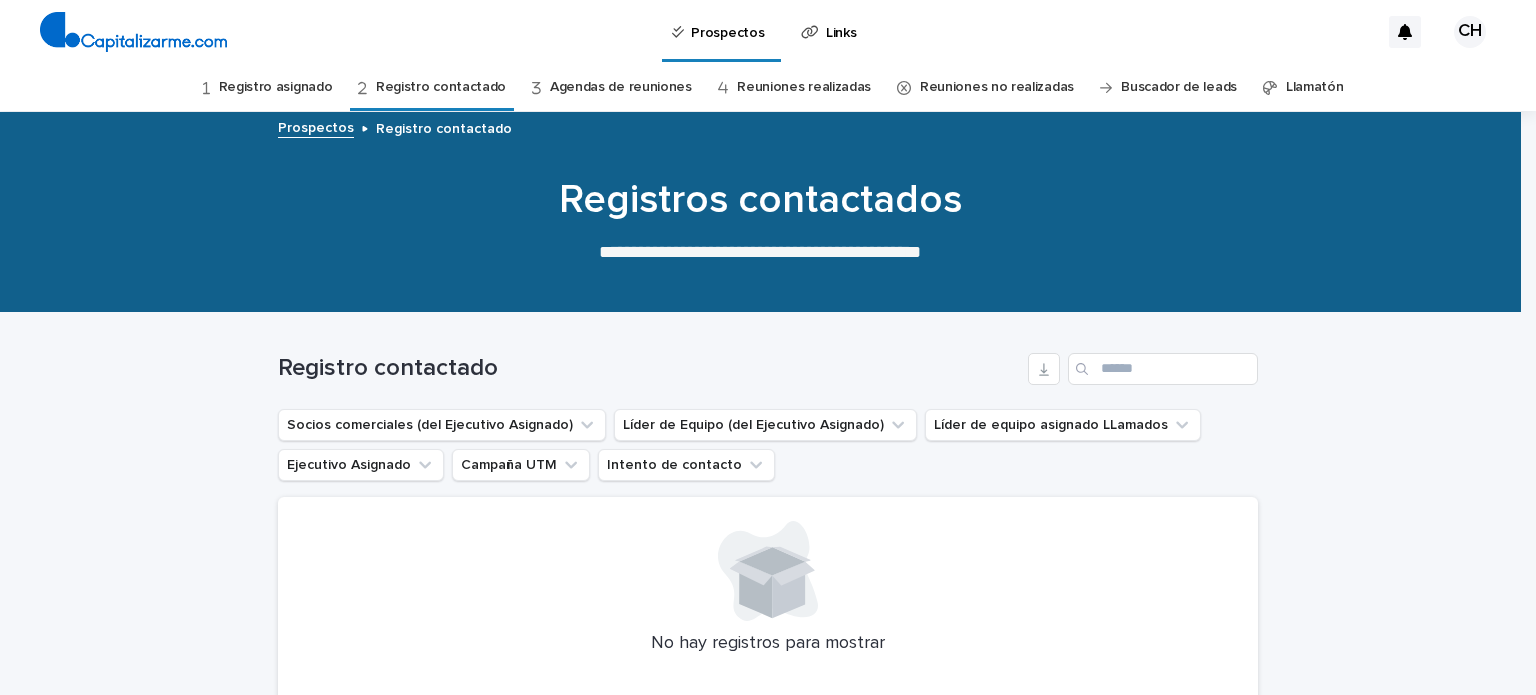 click on "Agendas de reuniones" at bounding box center [621, 87] 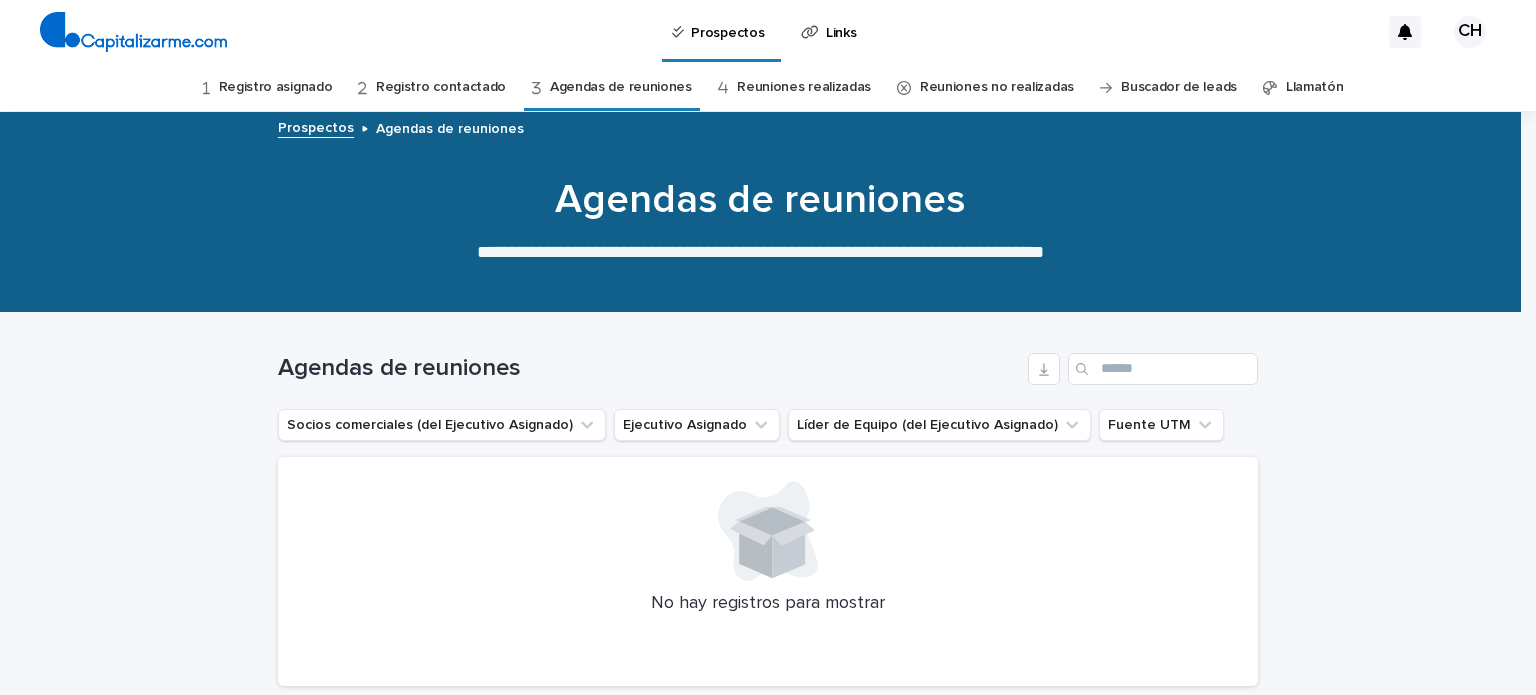 click on "Reuniones realizadas" at bounding box center (804, 87) 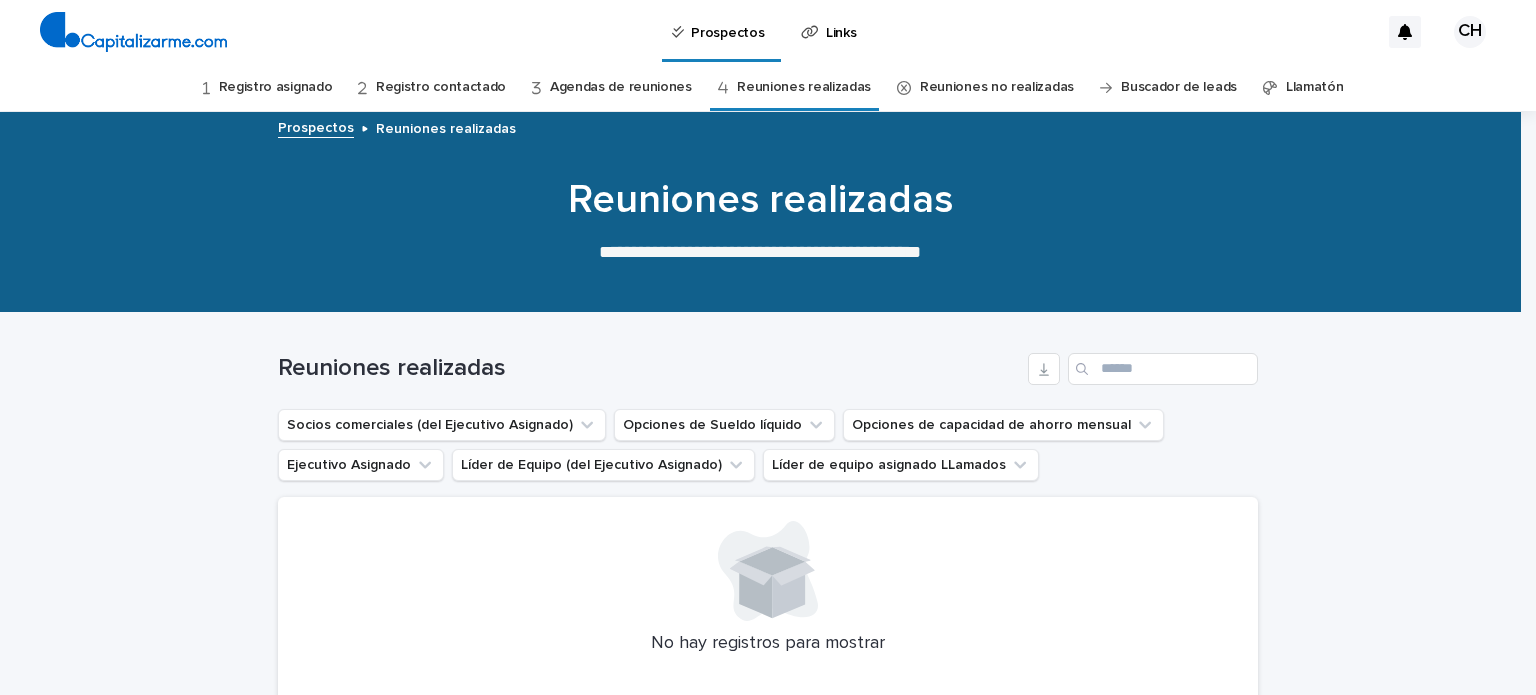 click on "Reuniones no realizadas" at bounding box center (997, 87) 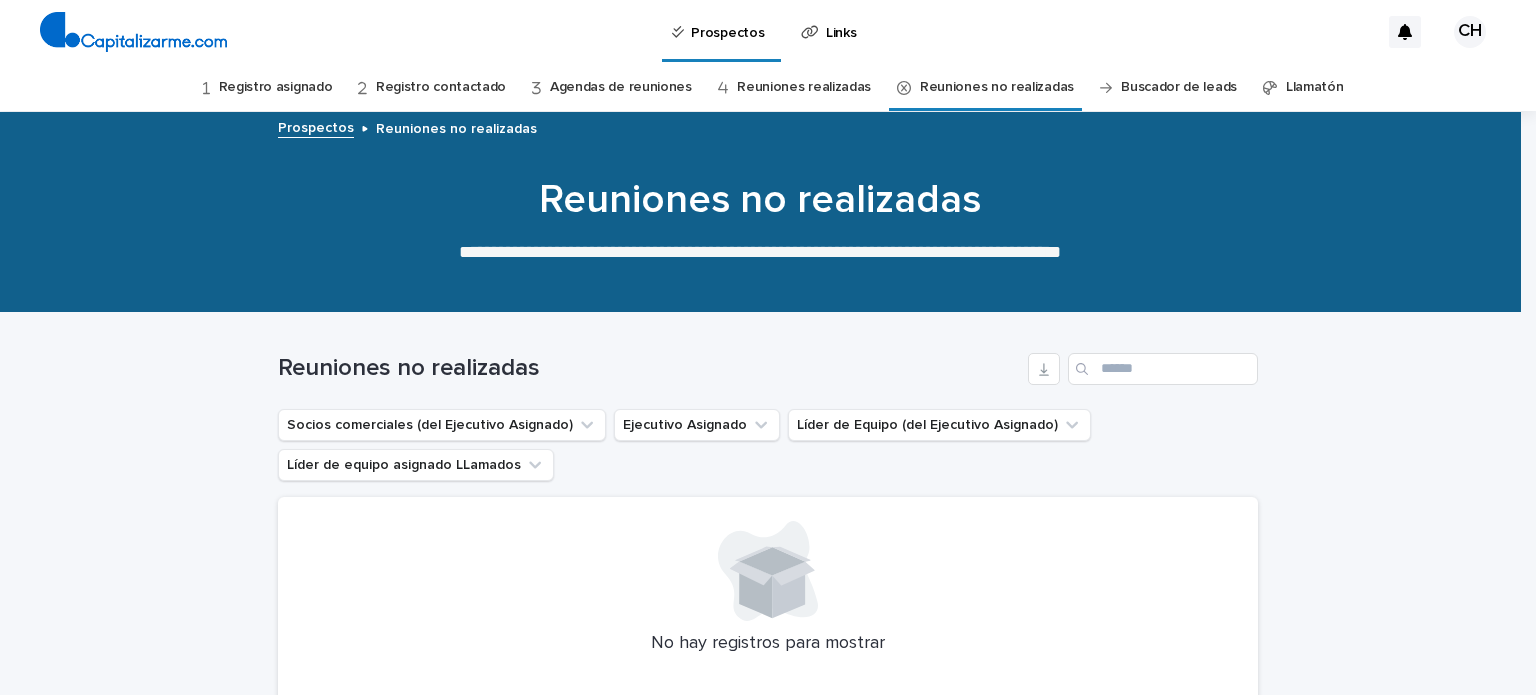 click on "Registro asignado" at bounding box center [276, 87] 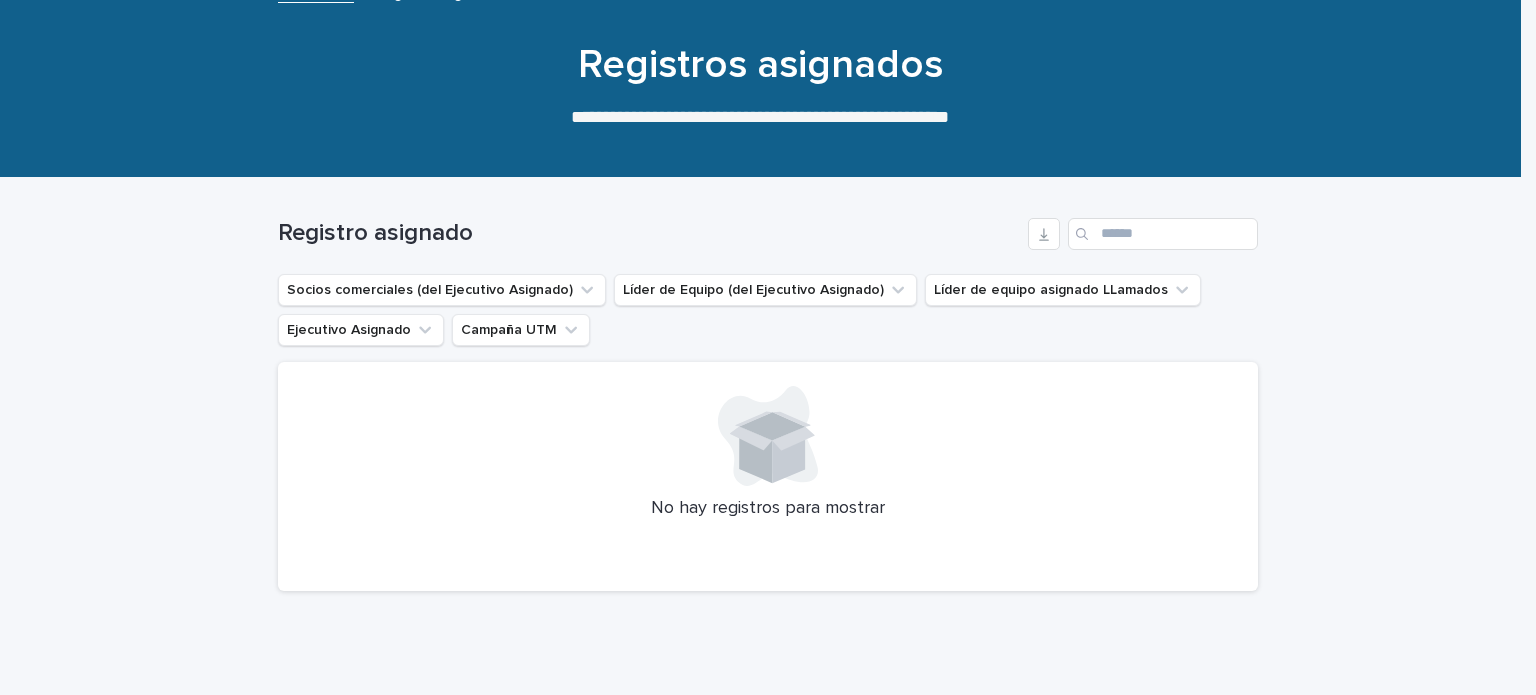 scroll, scrollTop: 203, scrollLeft: 0, axis: vertical 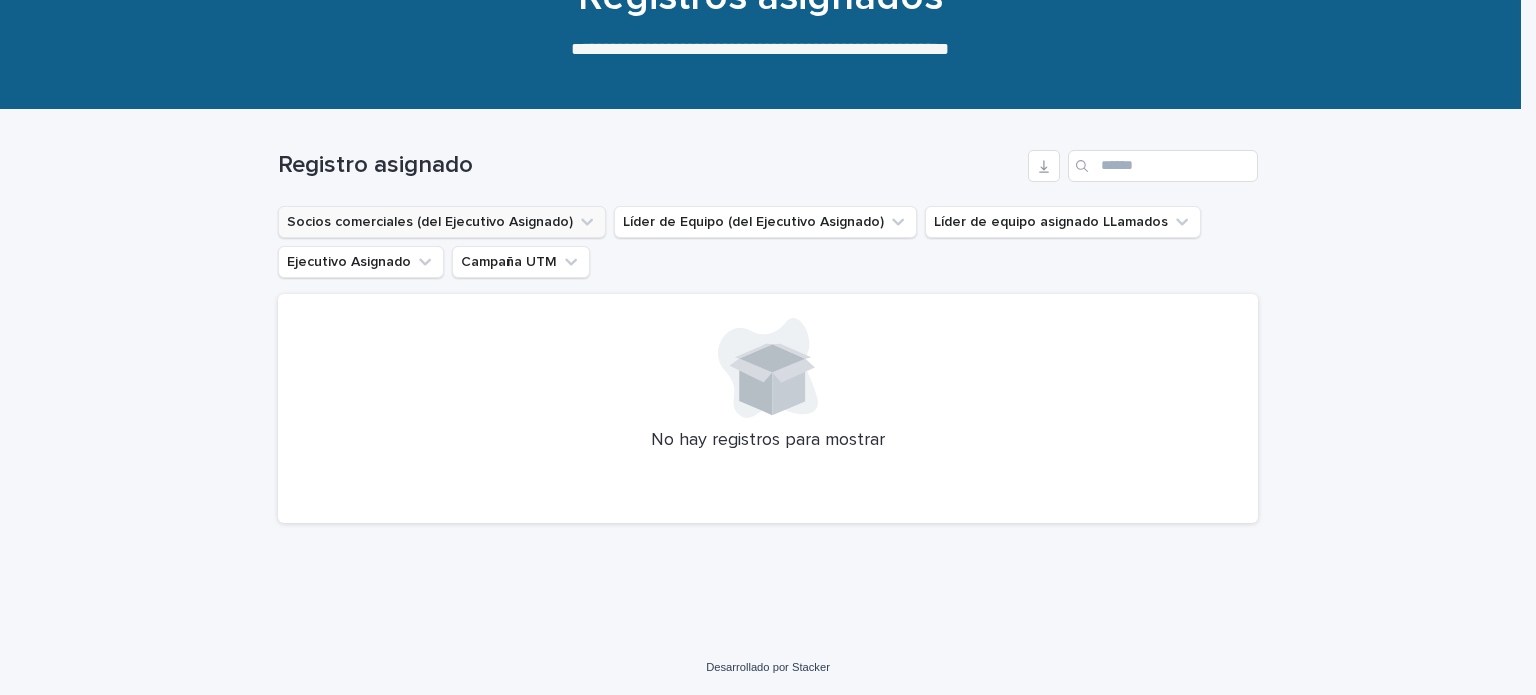 click on "Socios comerciales (del Ejecutivo Asignado)" at bounding box center (442, 222) 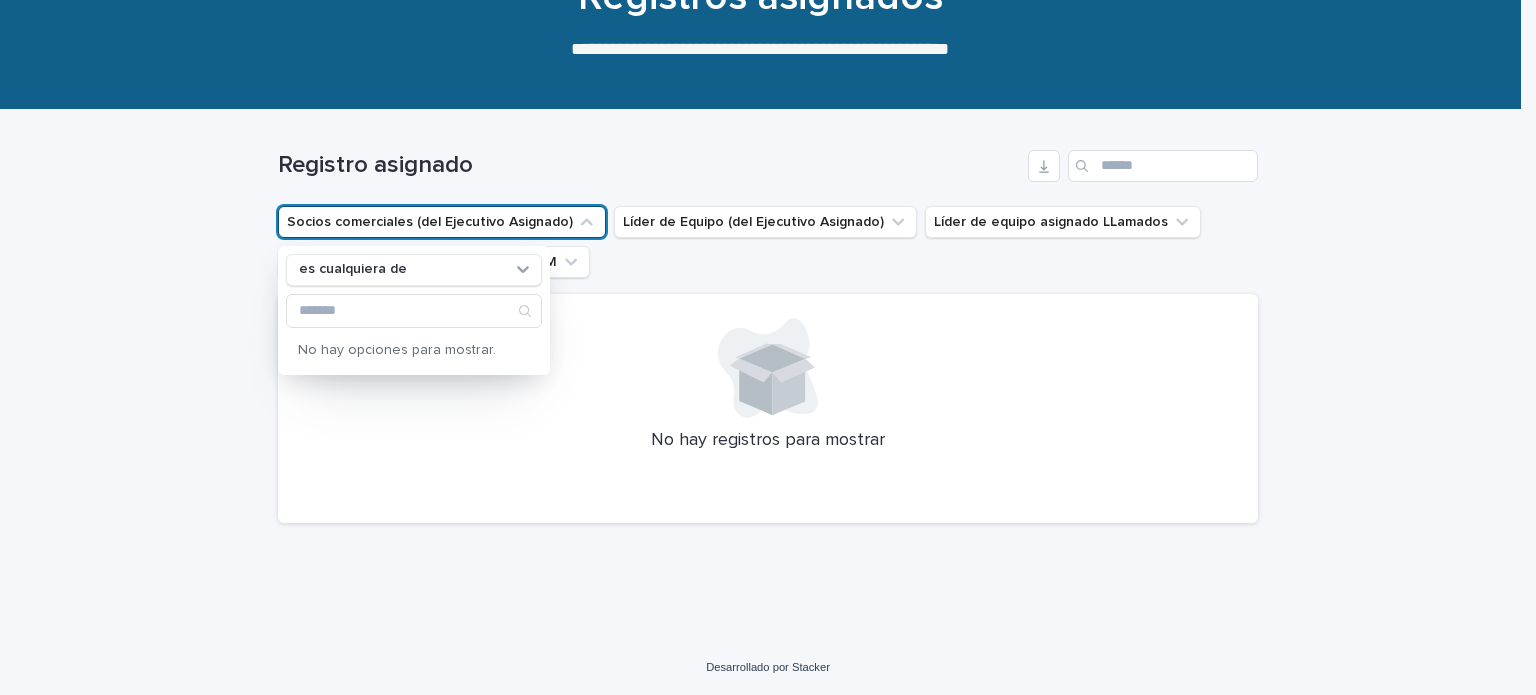 click on "Socios comerciales (del Ejecutivo Asignado)" at bounding box center (442, 222) 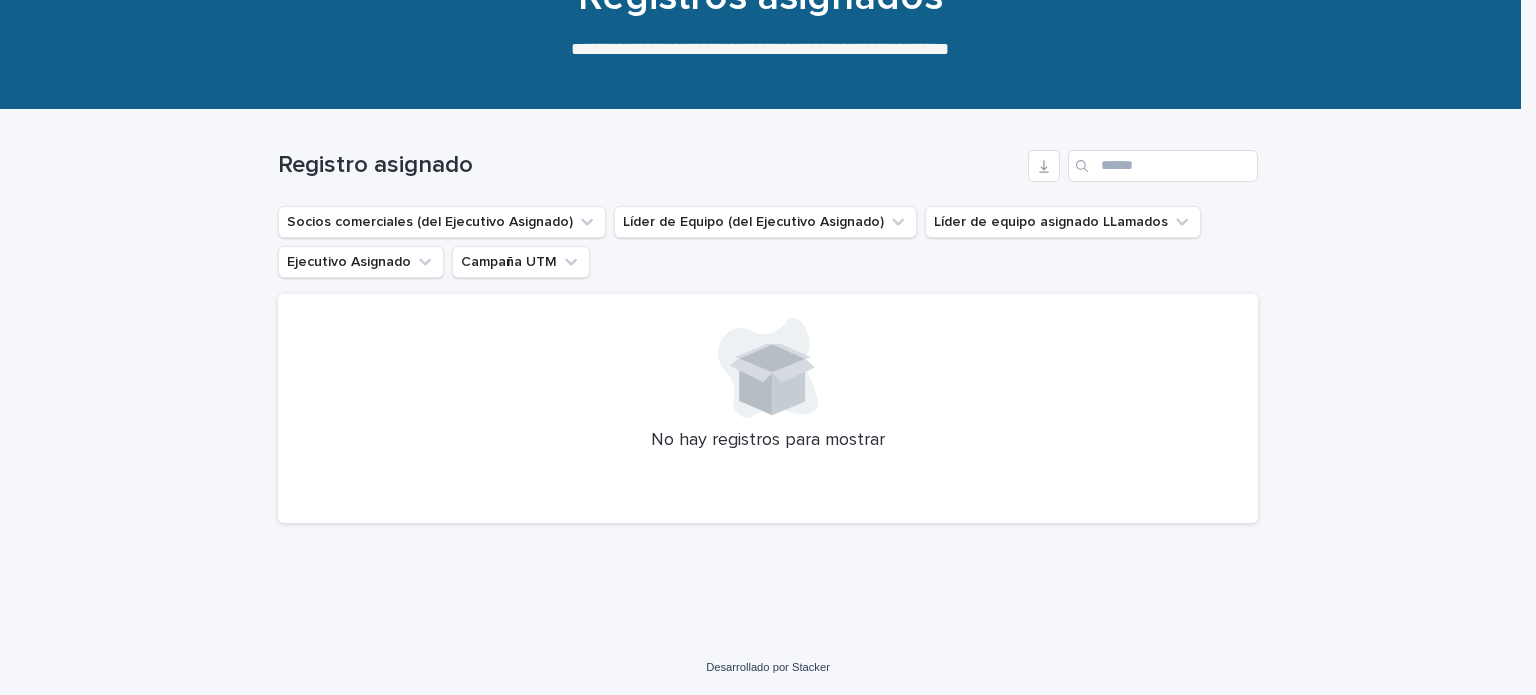 scroll, scrollTop: 164, scrollLeft: 0, axis: vertical 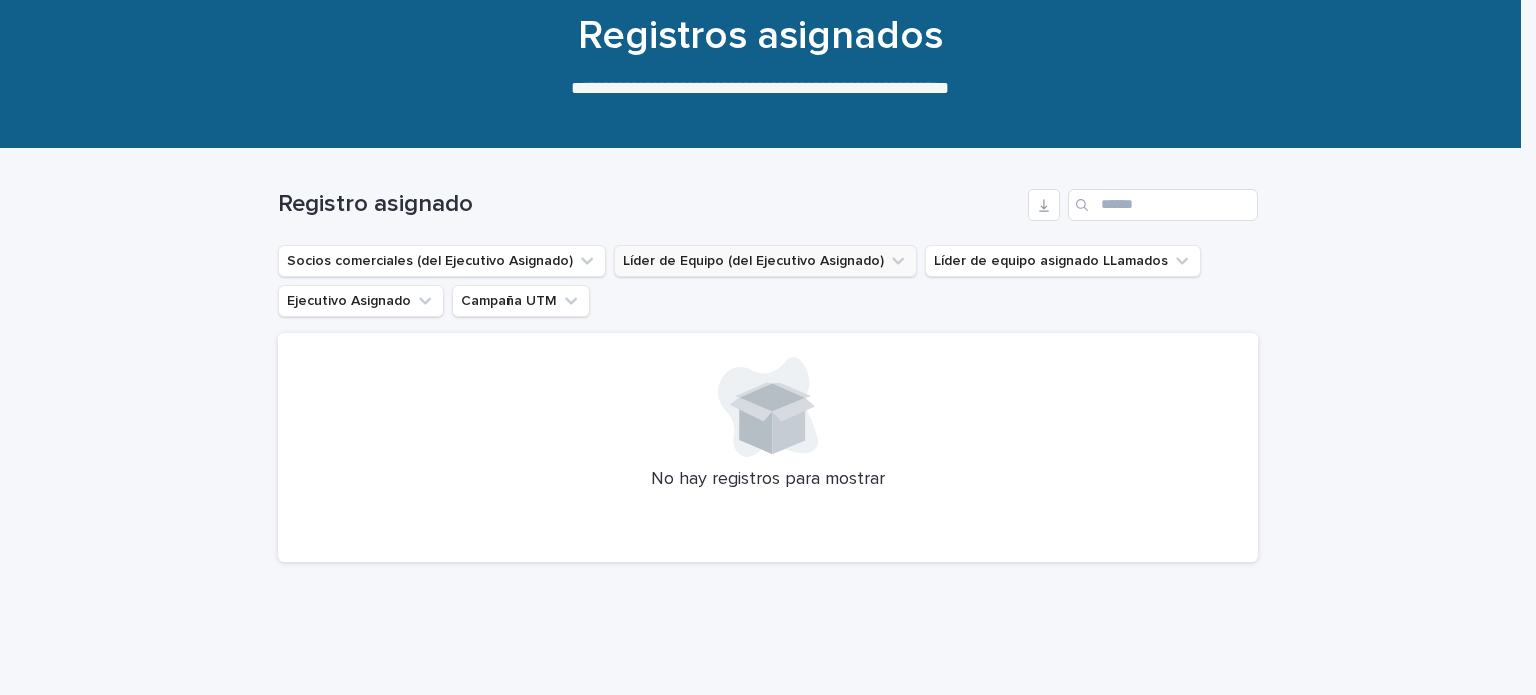 click on "Líder de Equipo (del Ejecutivo Asignado)" at bounding box center [765, 261] 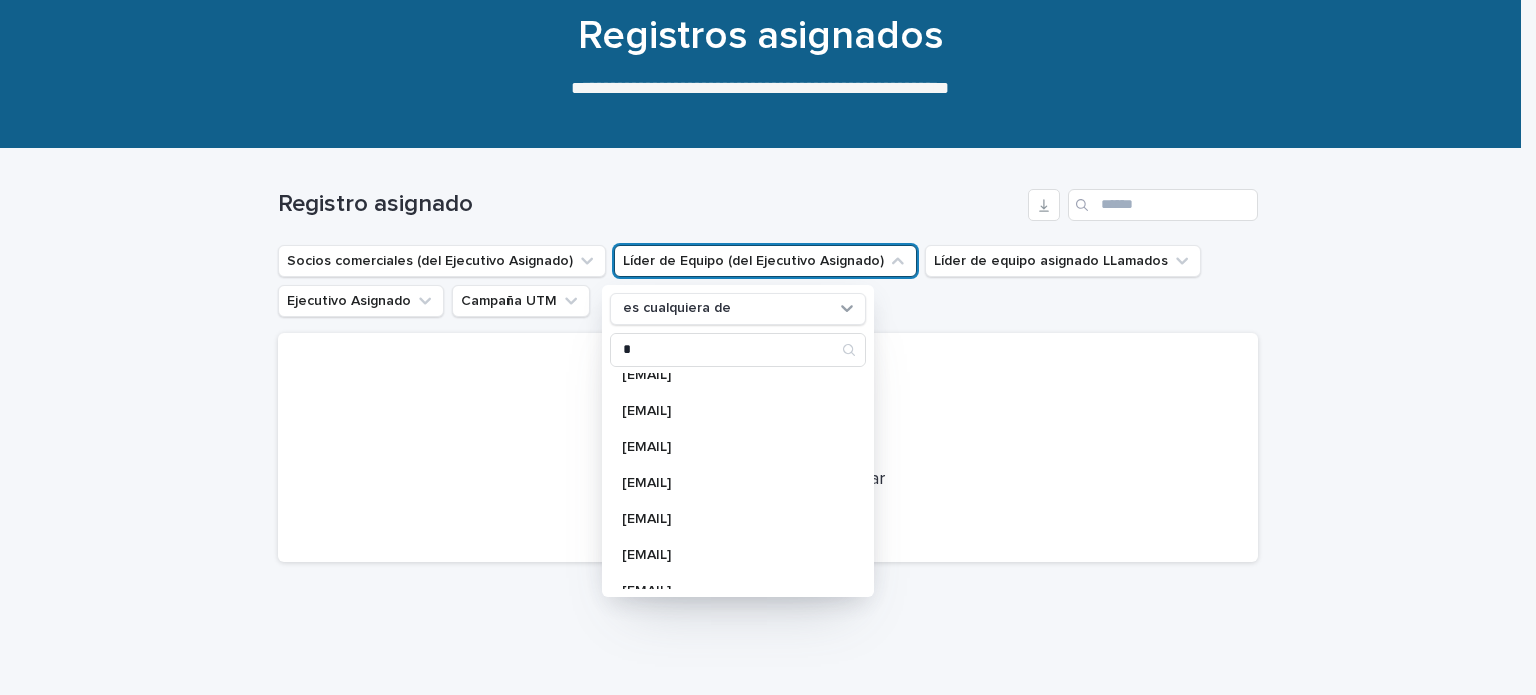 scroll, scrollTop: 0, scrollLeft: 0, axis: both 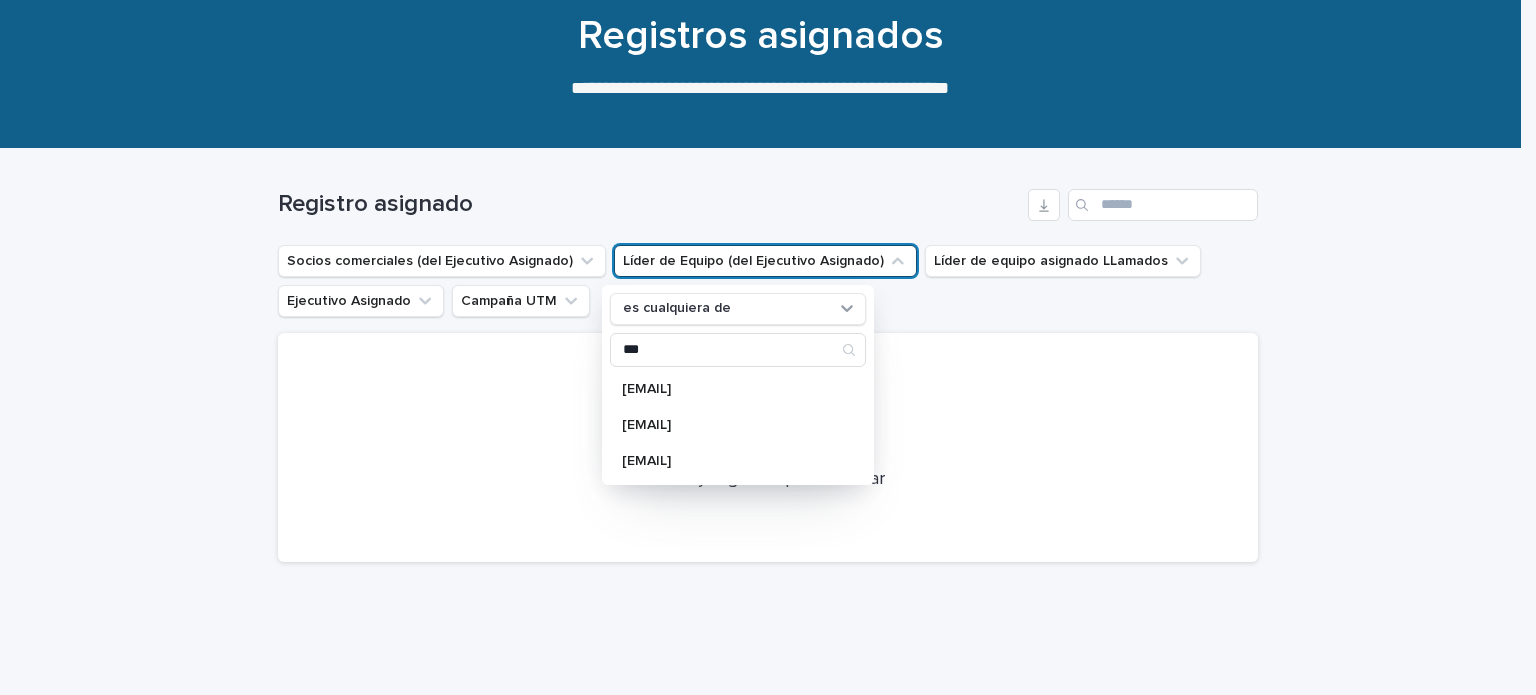 type on "***" 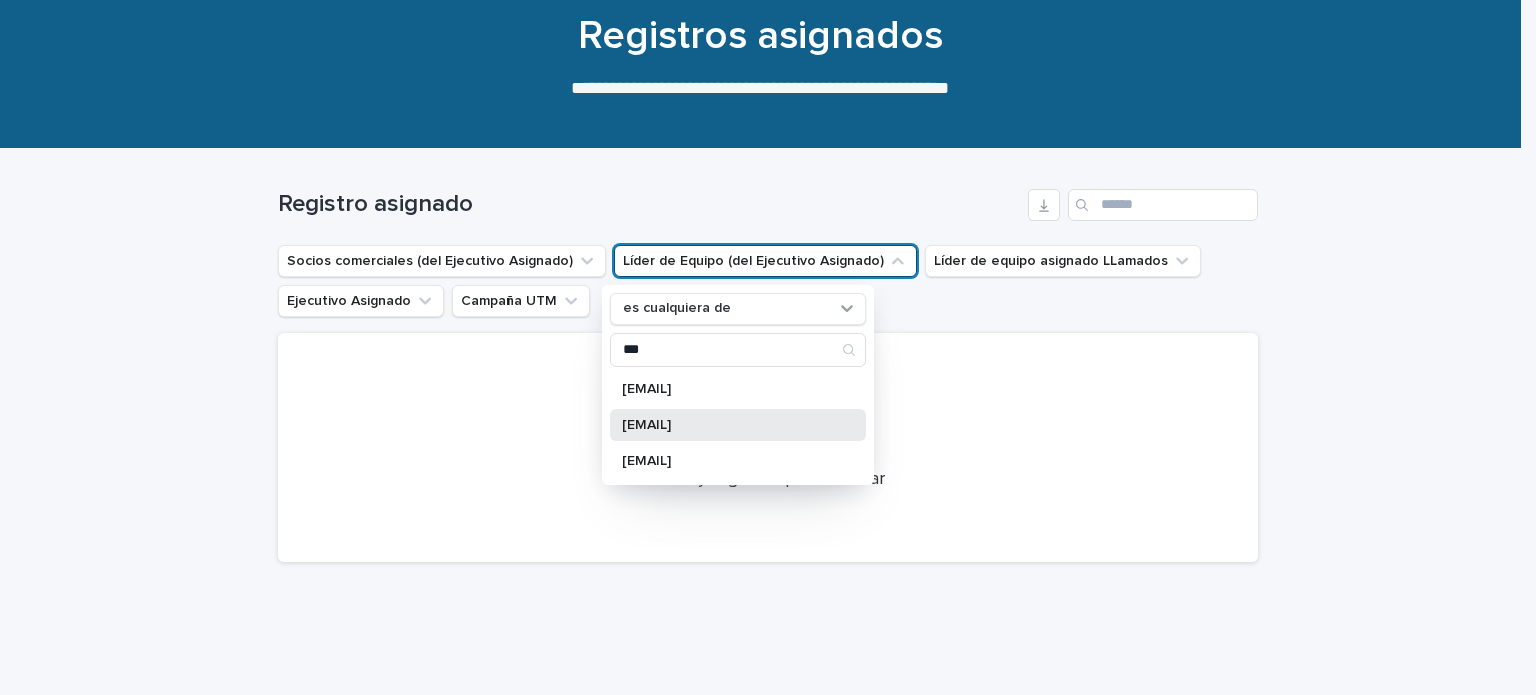 click on "felipe.navarrete@capitalizarme.com" at bounding box center [738, 425] 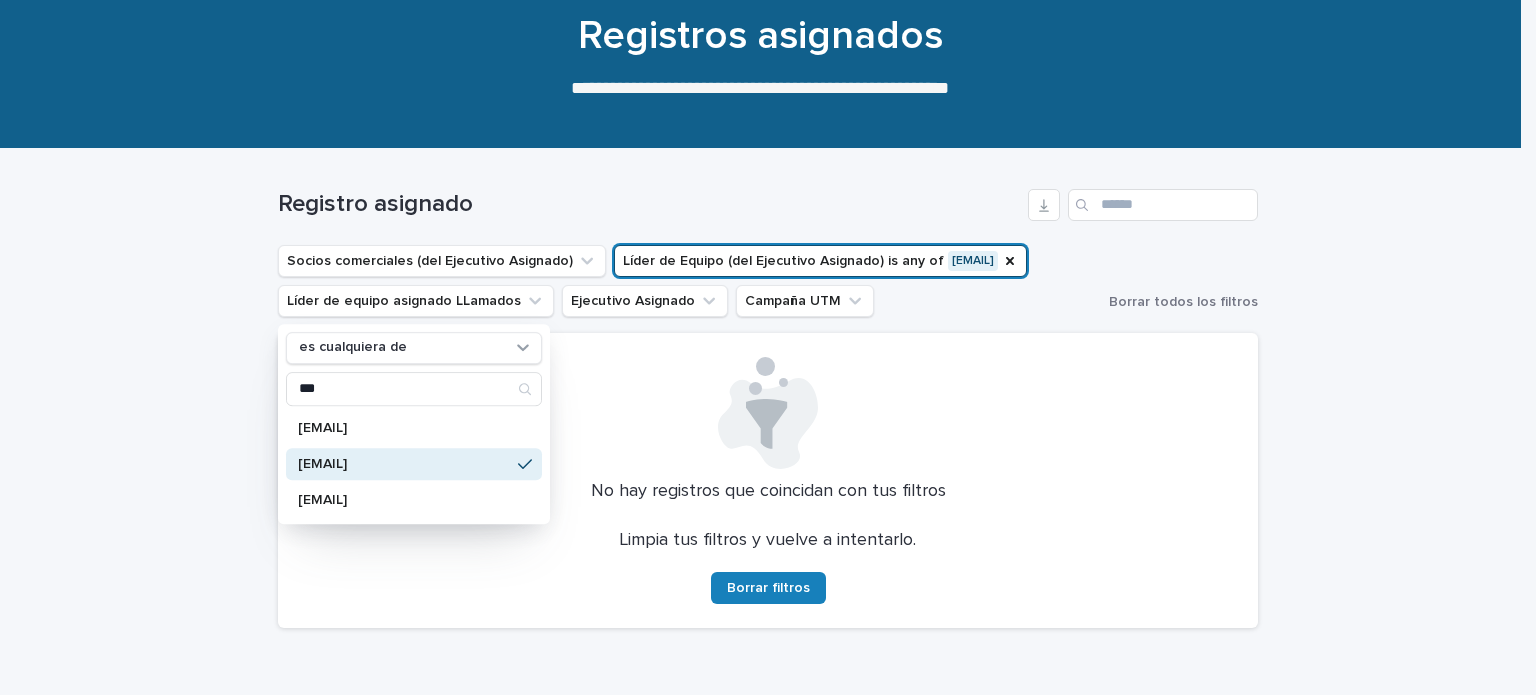 click on "Socios comerciales (del Ejecutivo Asignado) Líder de Equipo (del Ejecutivo Asignado) is any of felipe.navarrete@capitalizarme… es cualquiera de *** felipe.delbarrio@capitalizarme.com felipe.navarrete@capitalizarme.com felipe.rivadeneira@capitalizarme.com Líder de equipo asignado LLamados Ejecutivo Asignado Campaña UTM Borrar todos los filtros" at bounding box center [768, 281] 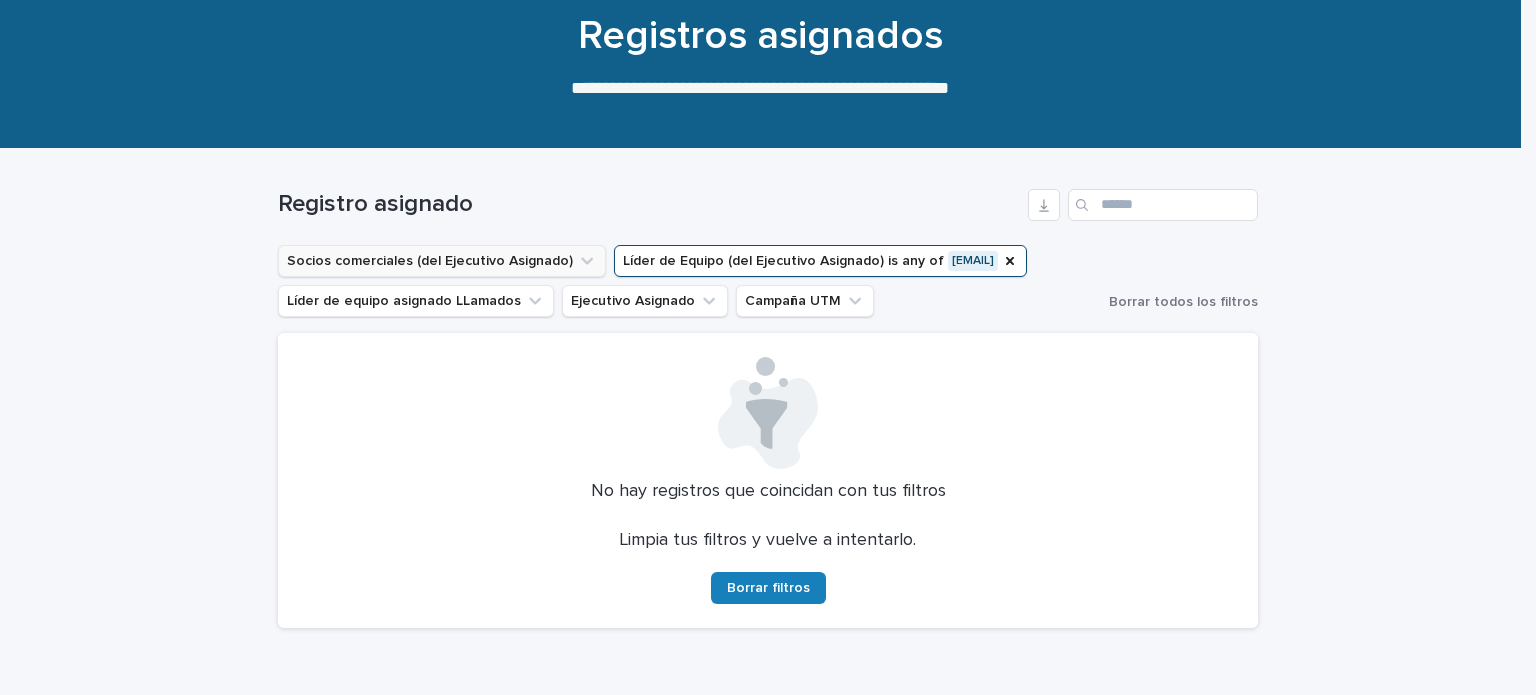 click 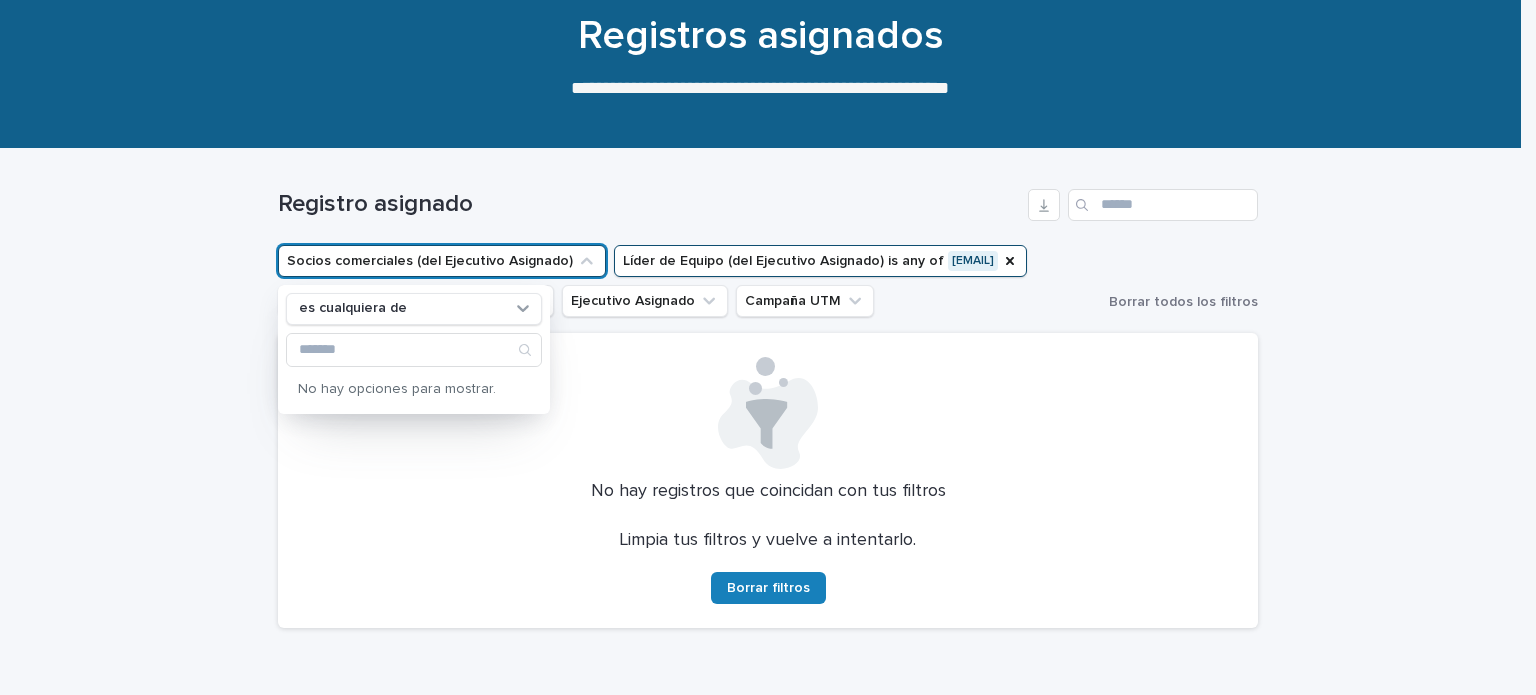 click on "Registro asignado" at bounding box center (768, 197) 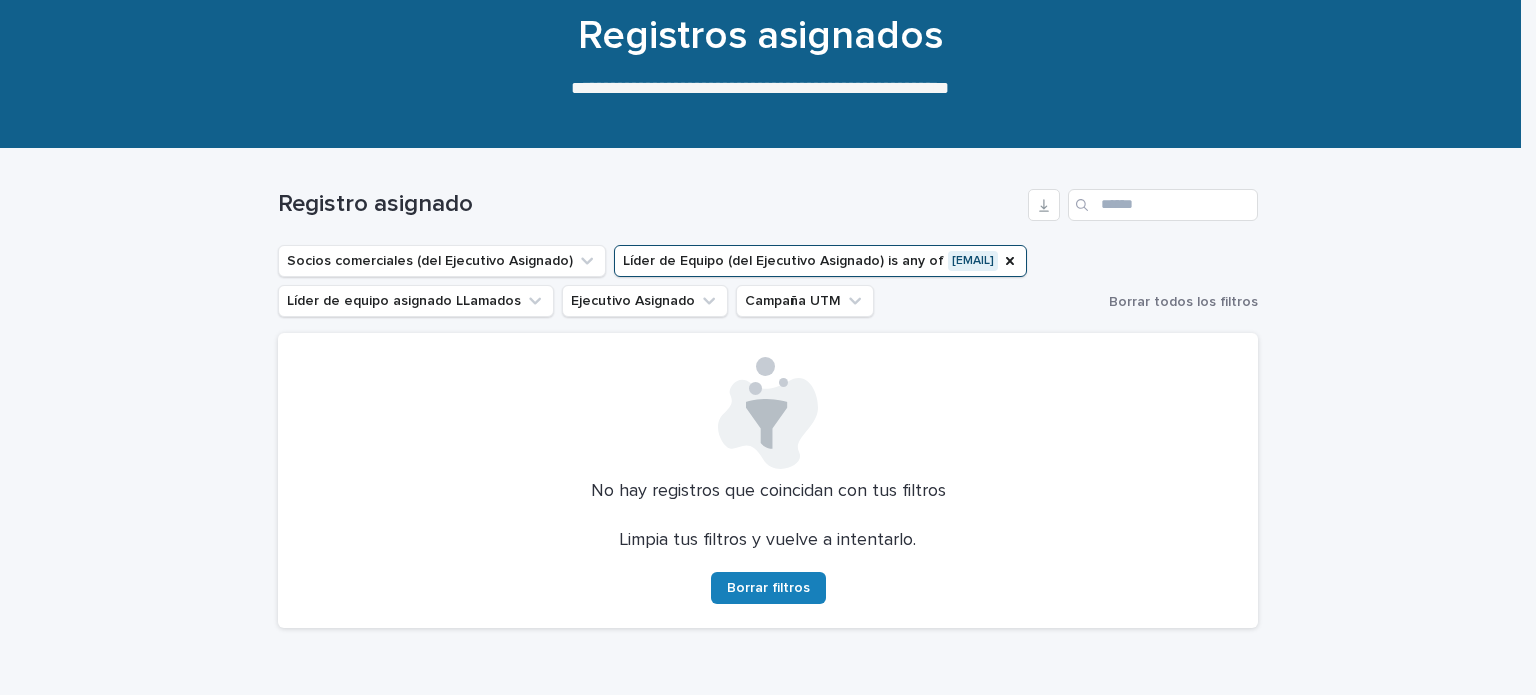 scroll, scrollTop: 308, scrollLeft: 0, axis: vertical 